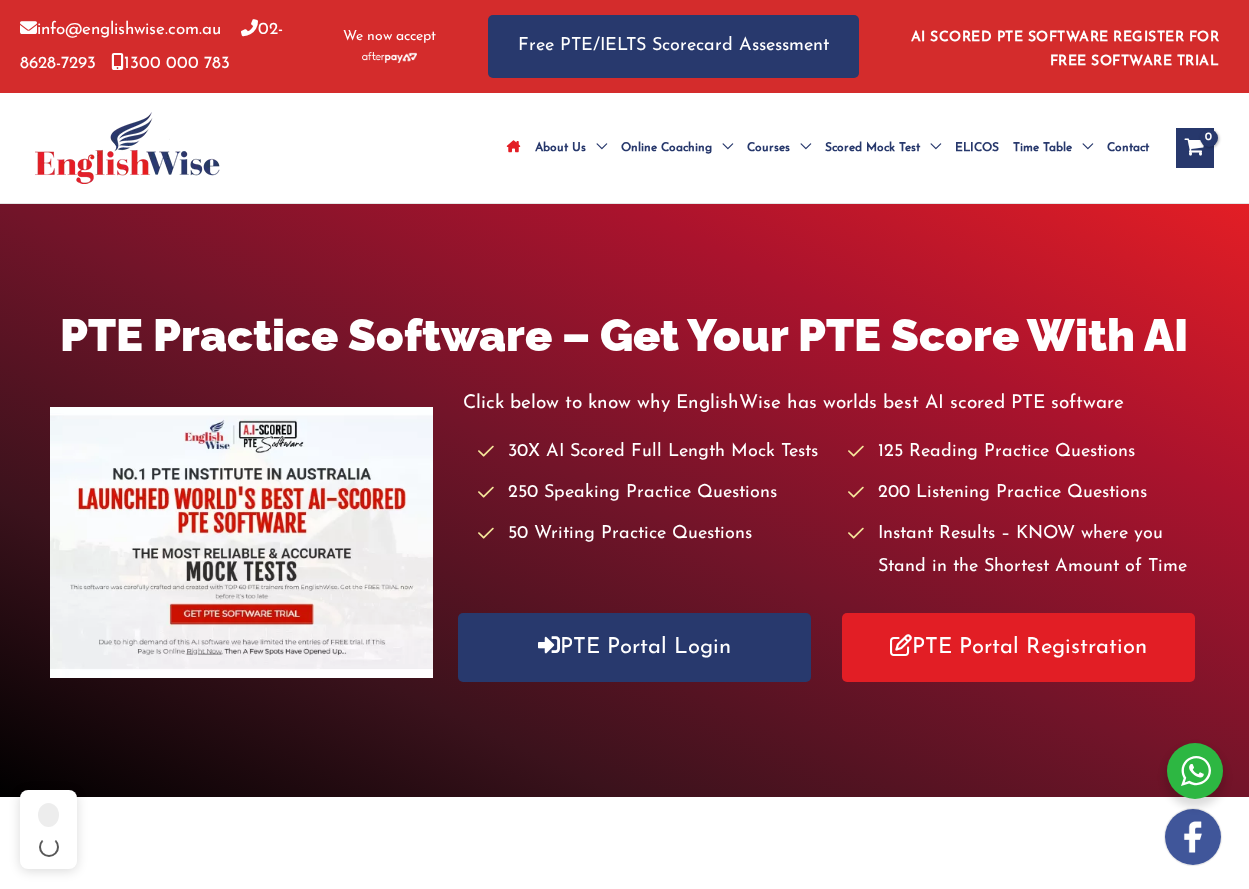 scroll, scrollTop: 0, scrollLeft: 0, axis: both 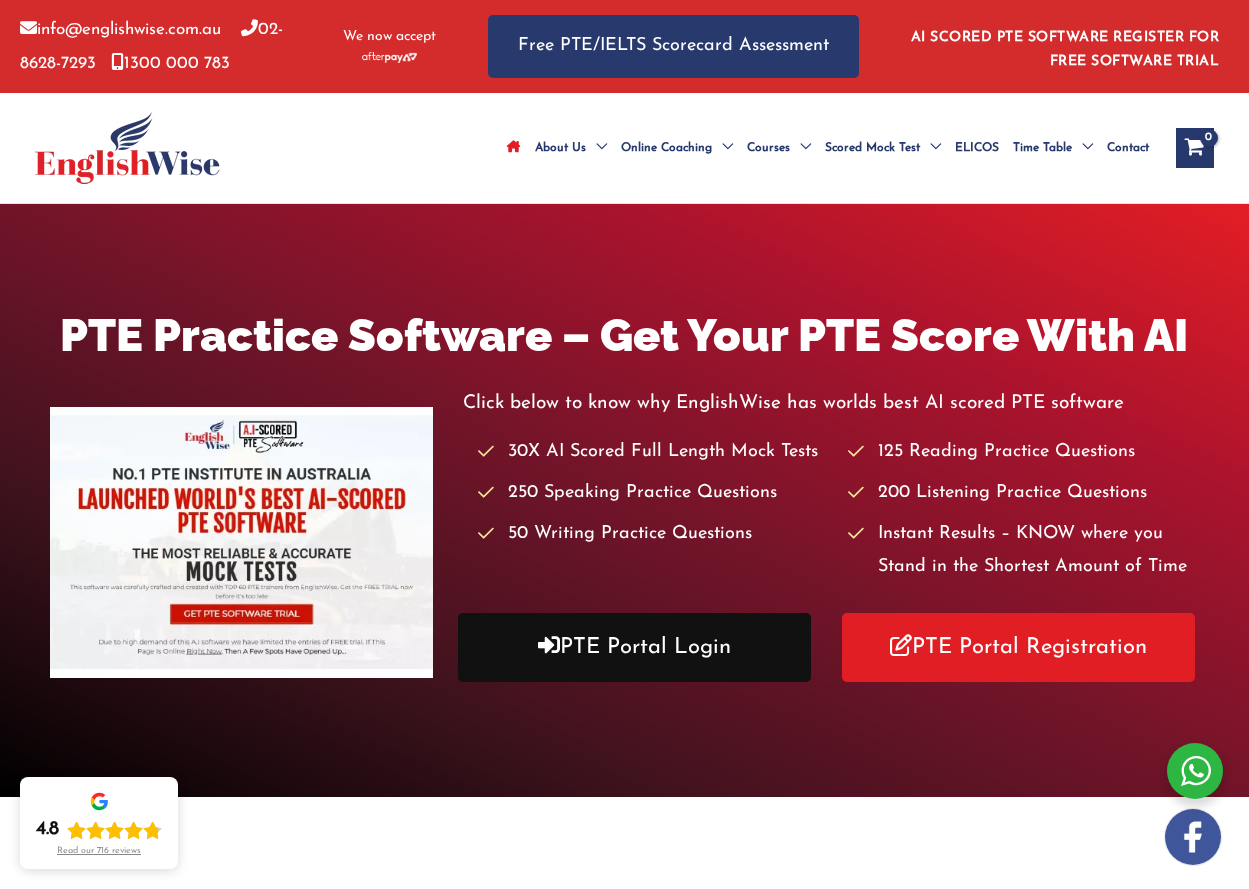 click on "PTE Portal Login" at bounding box center (634, 647) 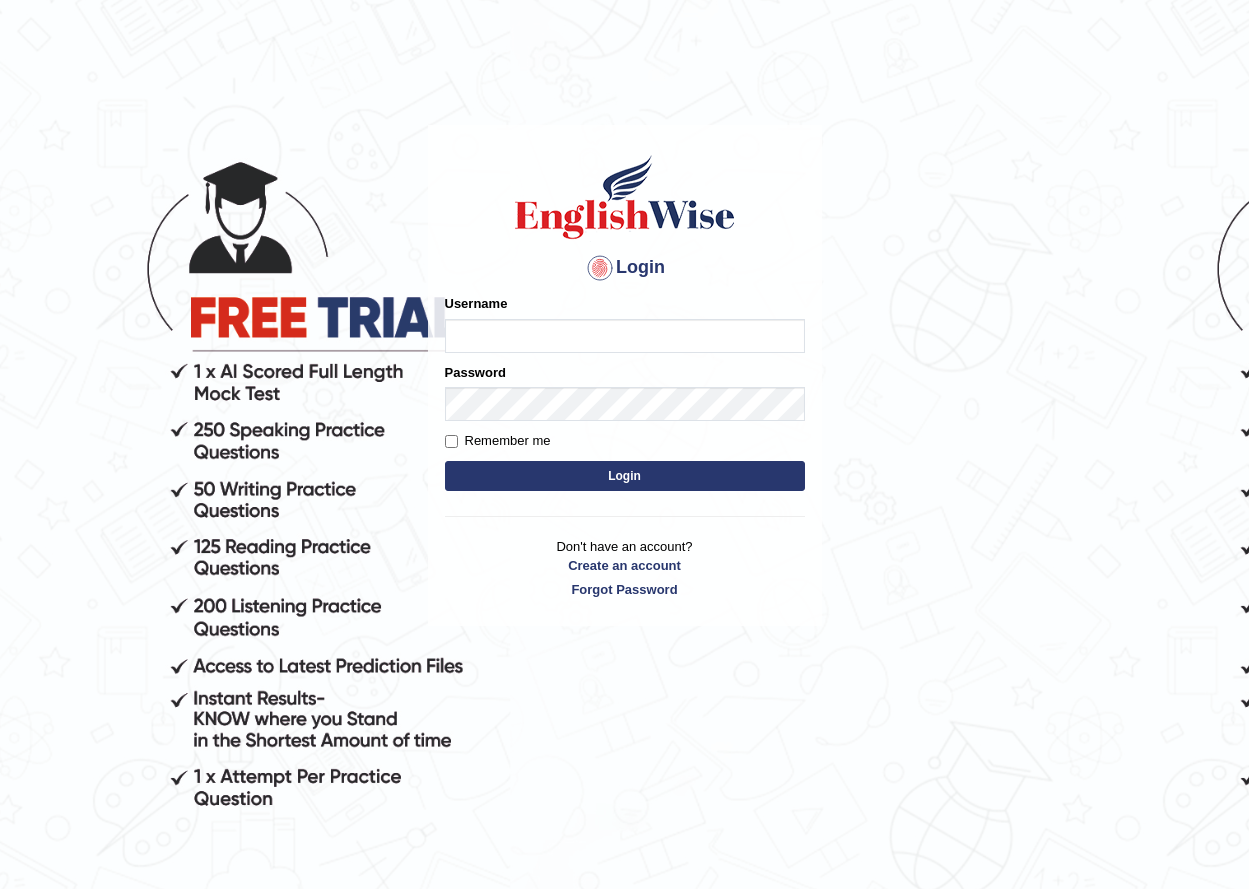 scroll, scrollTop: 0, scrollLeft: 0, axis: both 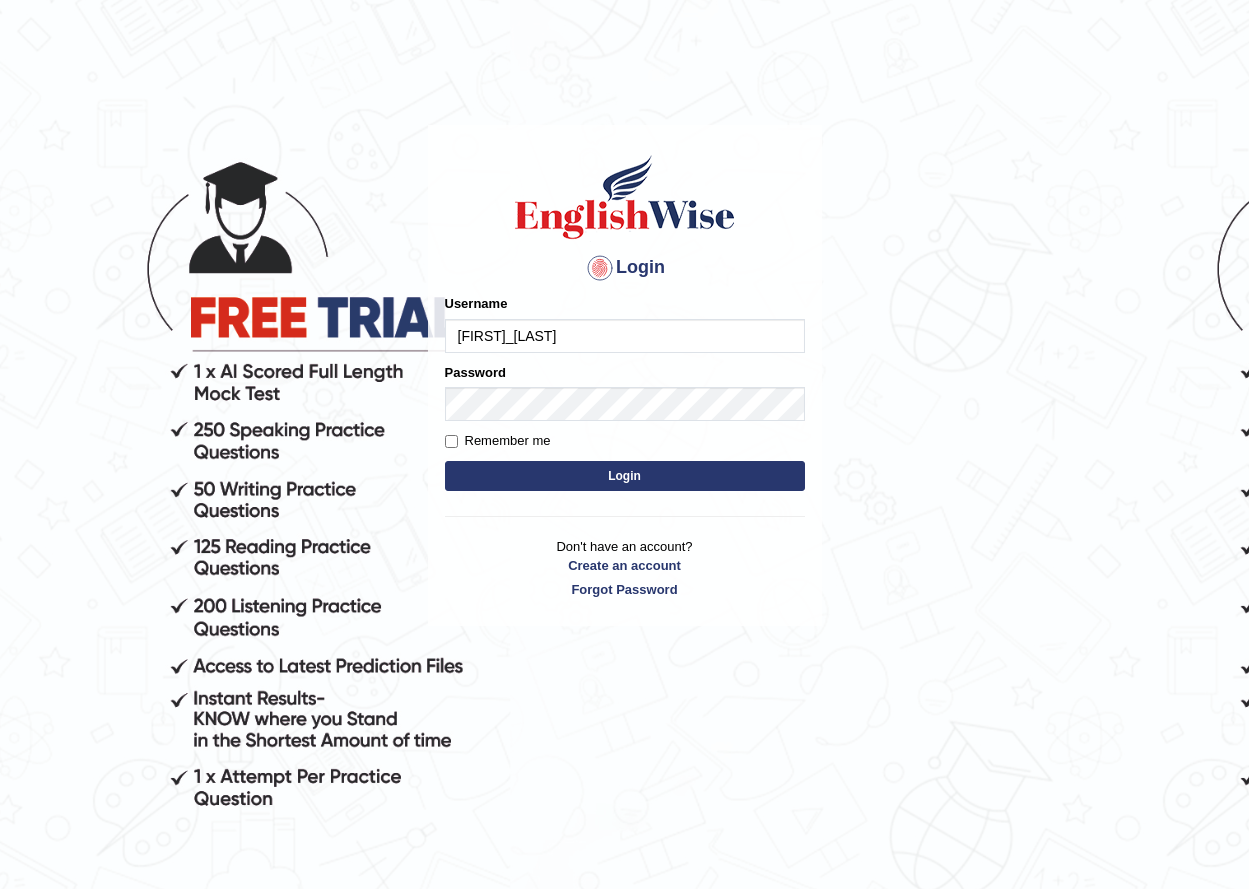 type on "fatme_parramatta" 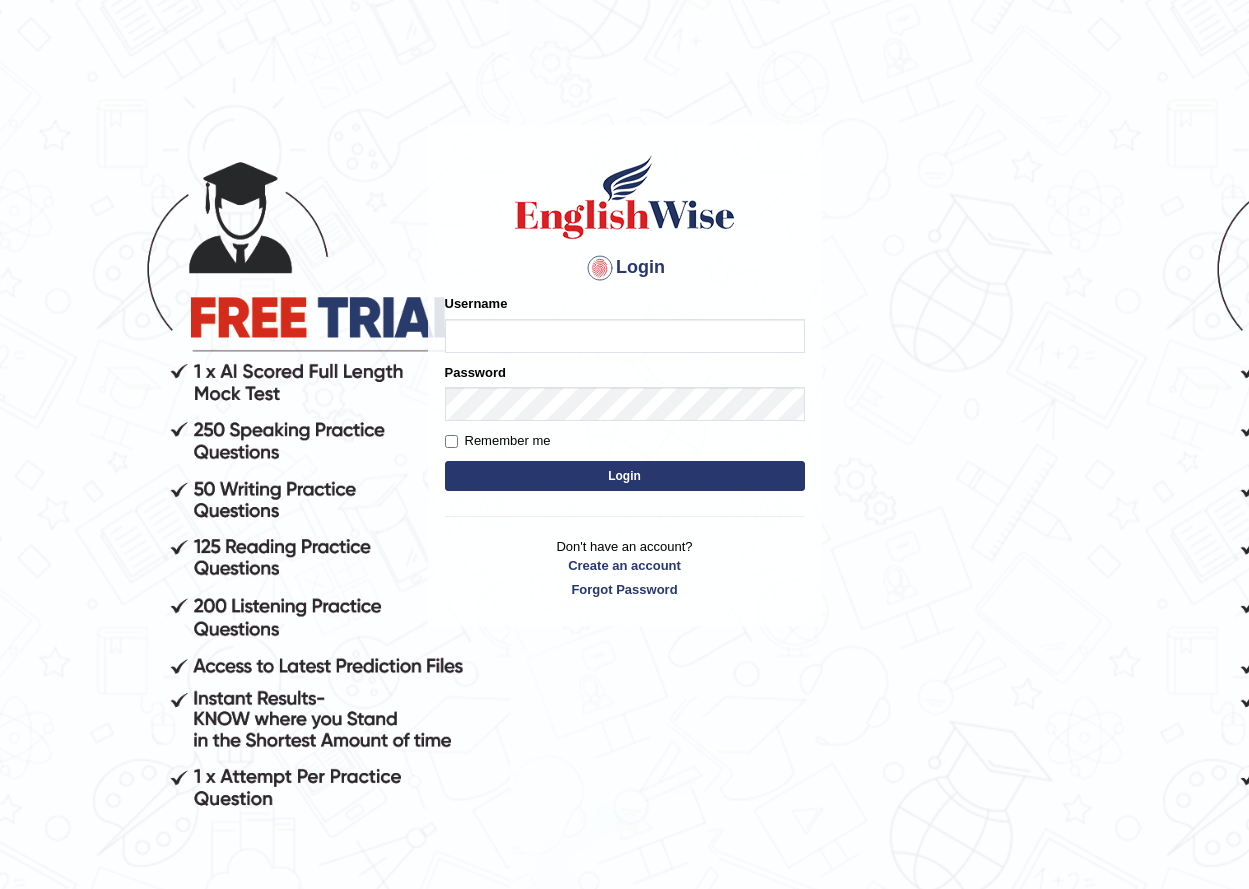 scroll, scrollTop: 0, scrollLeft: 0, axis: both 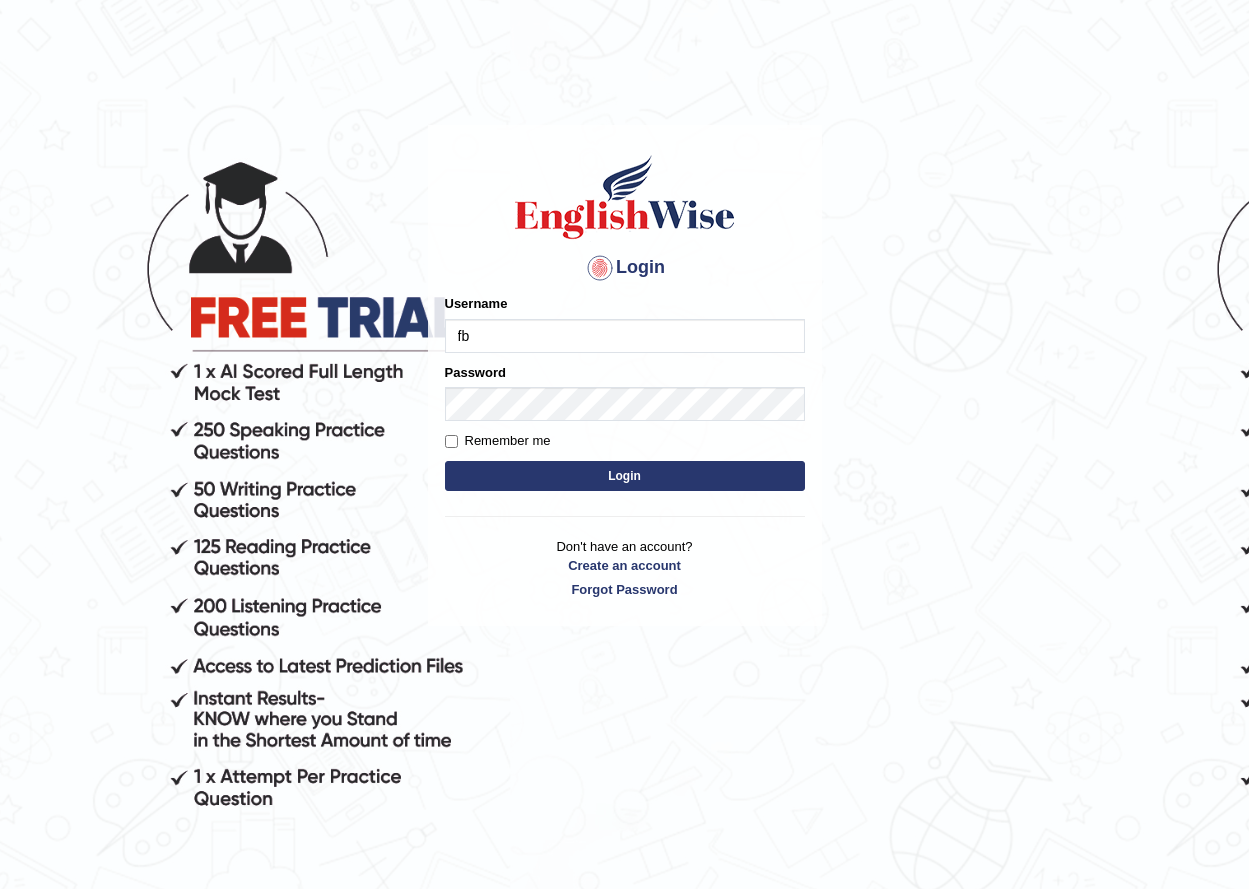 click on "Login" at bounding box center [625, 476] 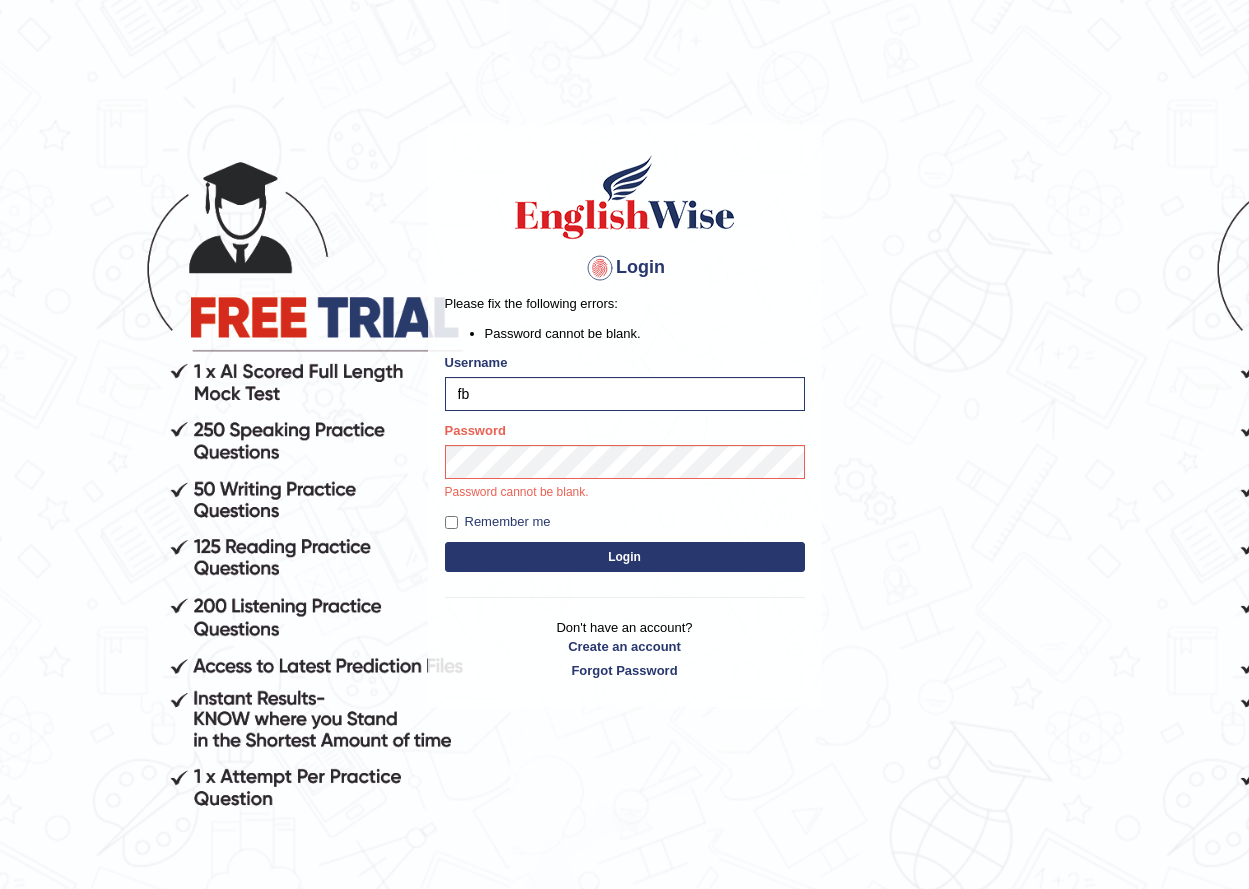 click on "fb" at bounding box center [625, 394] 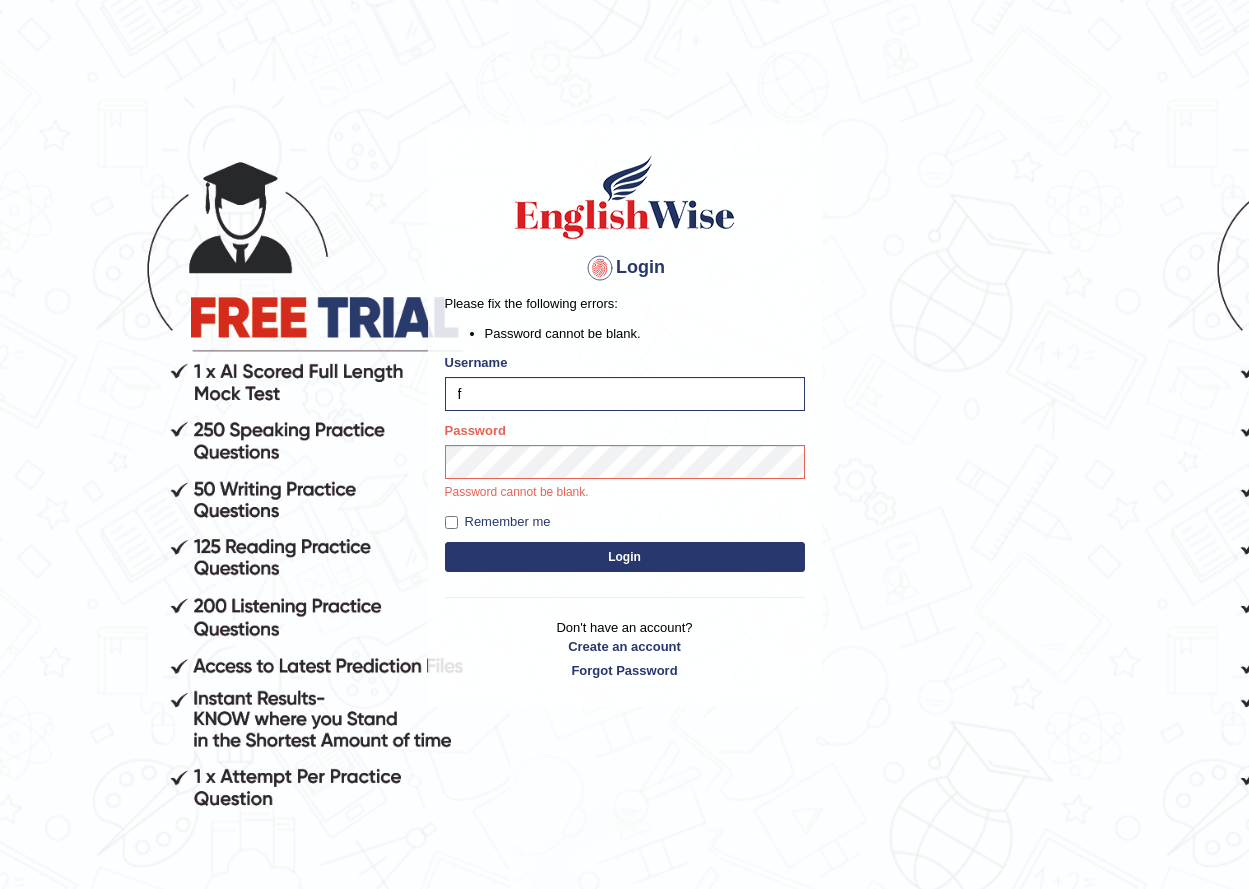 type on "fatme_parramatta" 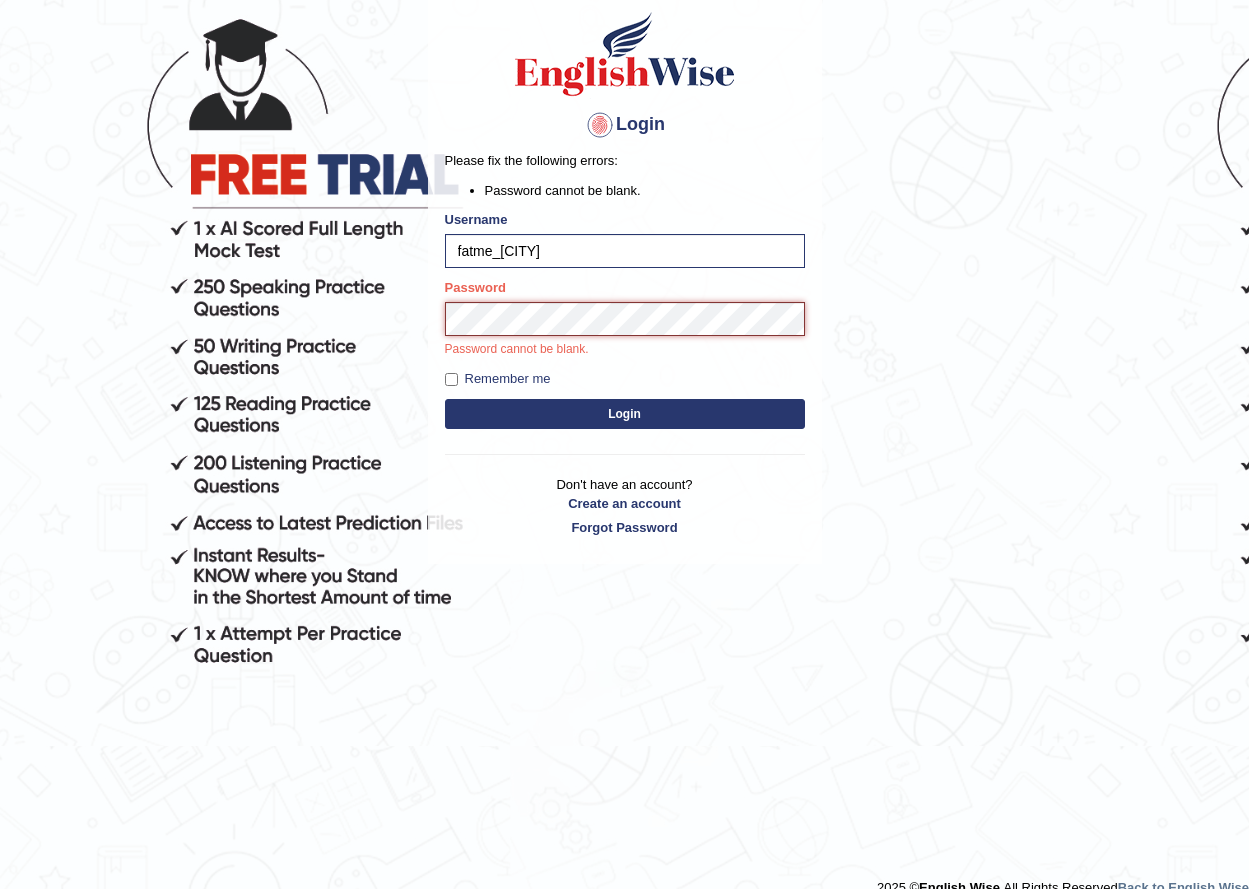 scroll, scrollTop: 171, scrollLeft: 0, axis: vertical 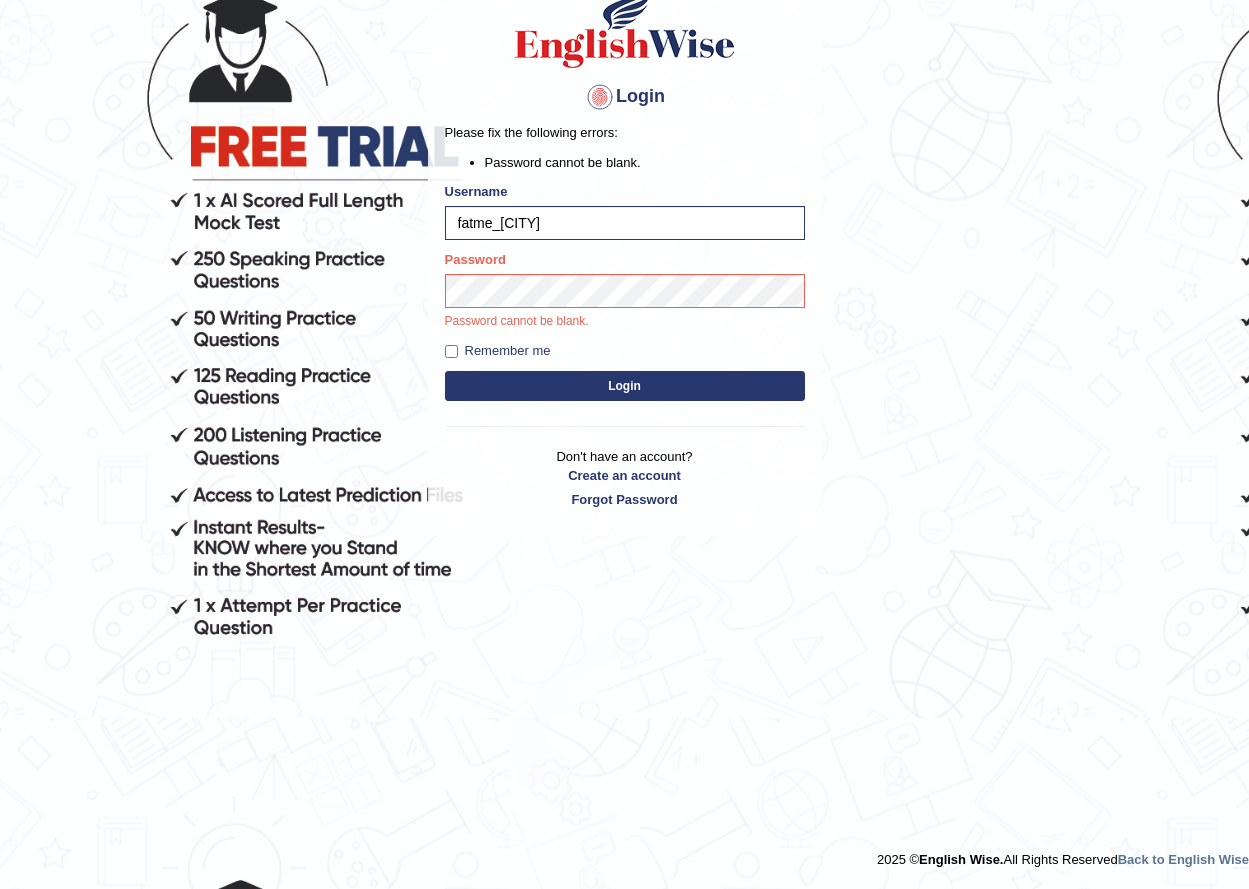 click on "Password" at bounding box center [475, 259] 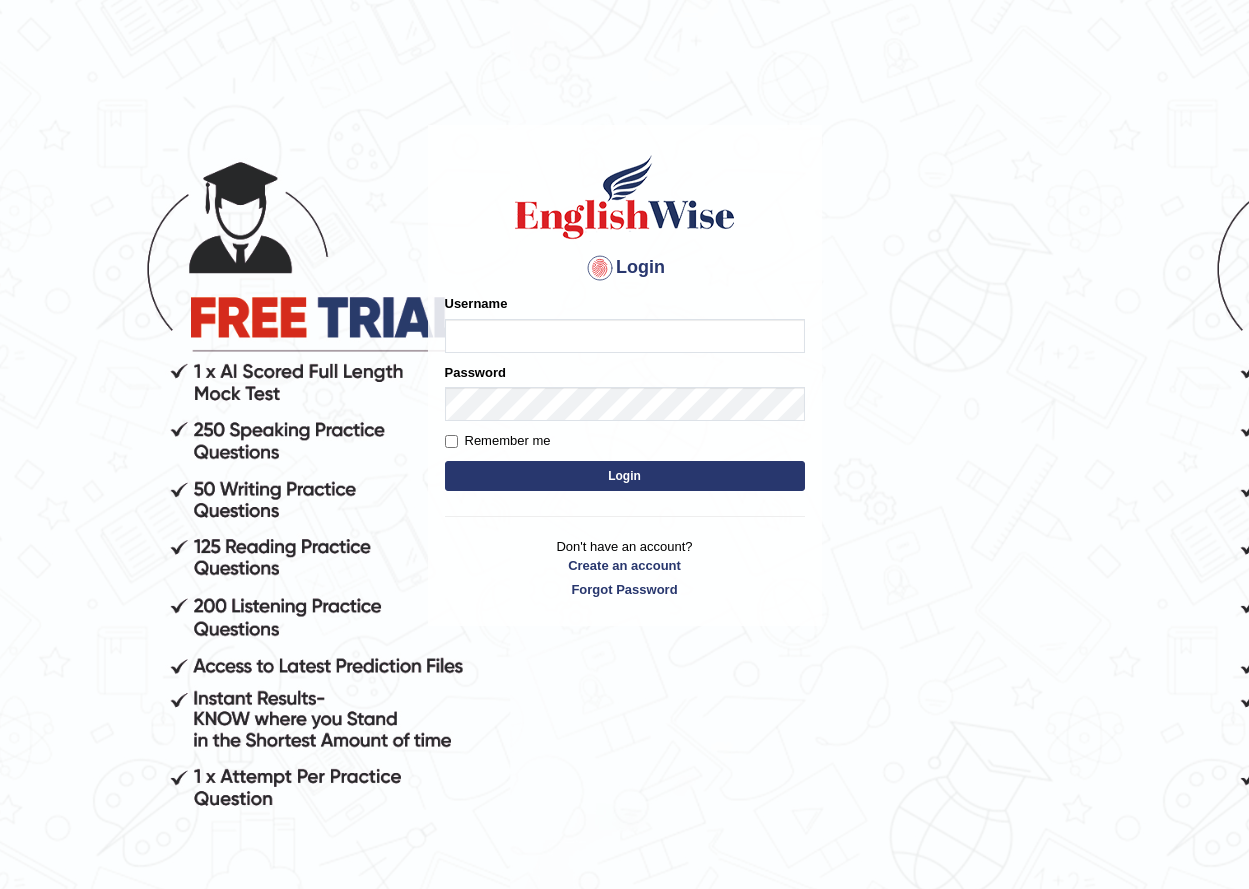 scroll, scrollTop: 171, scrollLeft: 0, axis: vertical 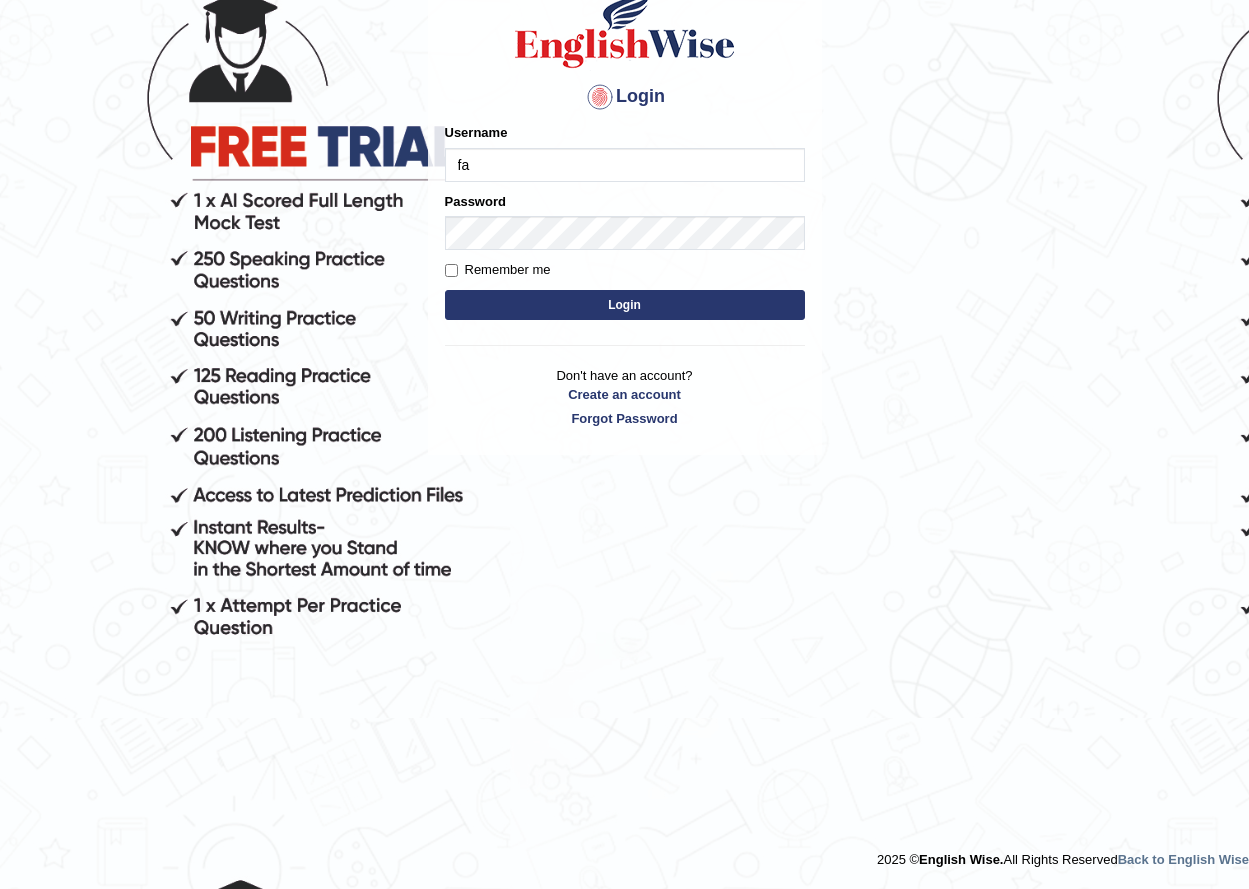 type on "fatme_[CITY]" 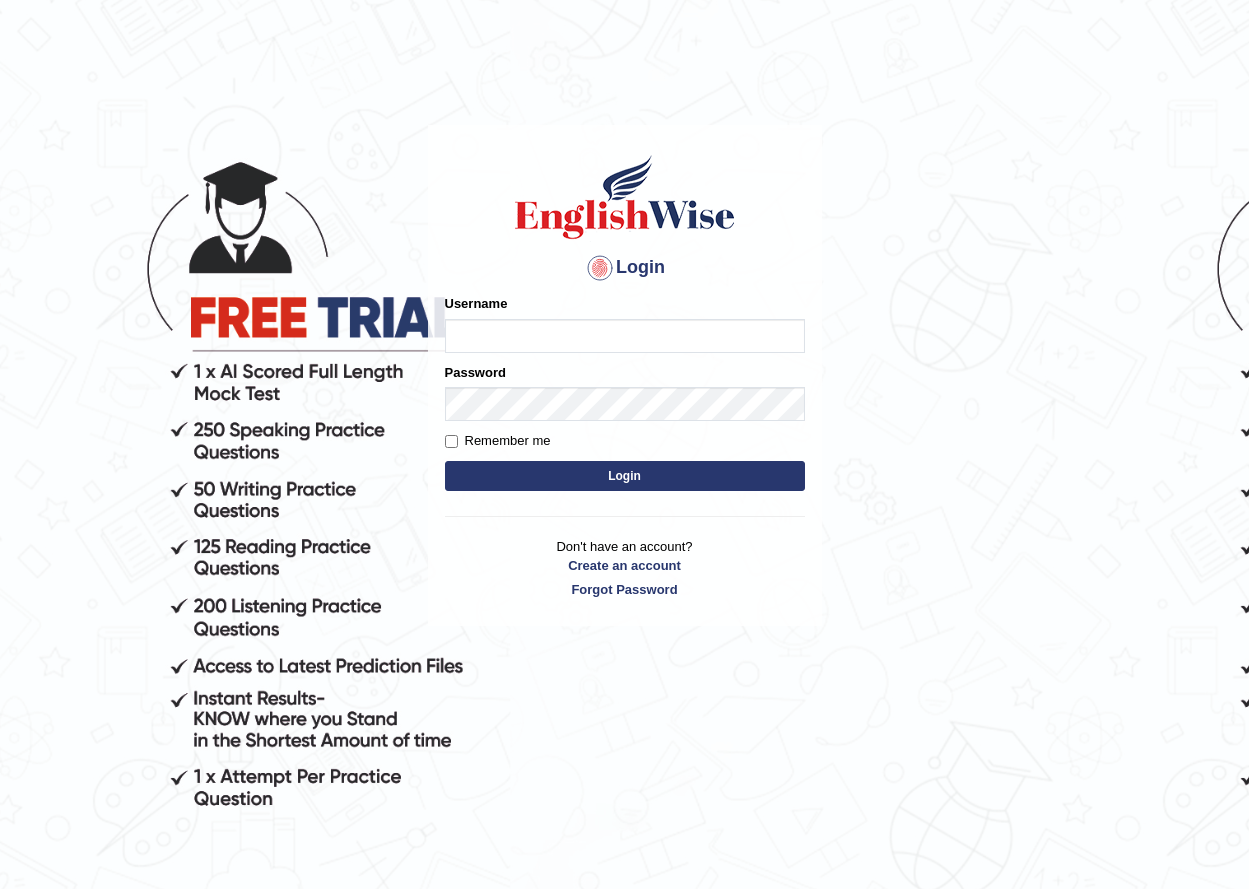 scroll, scrollTop: 171, scrollLeft: 0, axis: vertical 